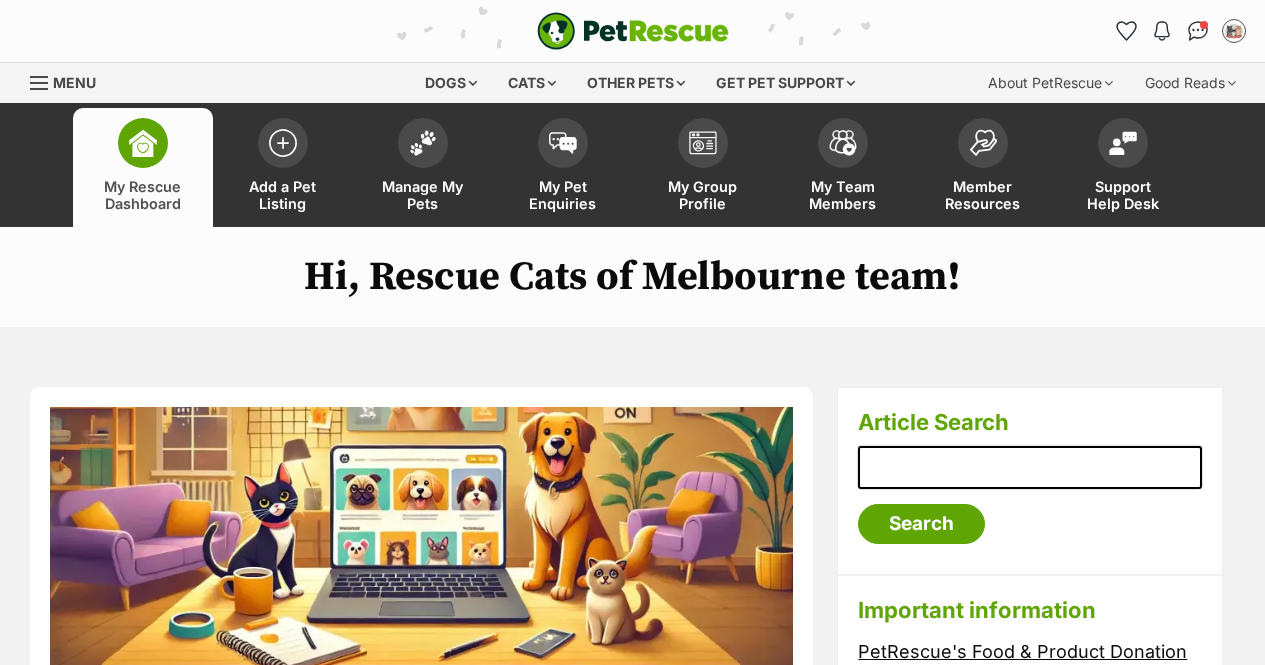 scroll, scrollTop: 0, scrollLeft: 0, axis: both 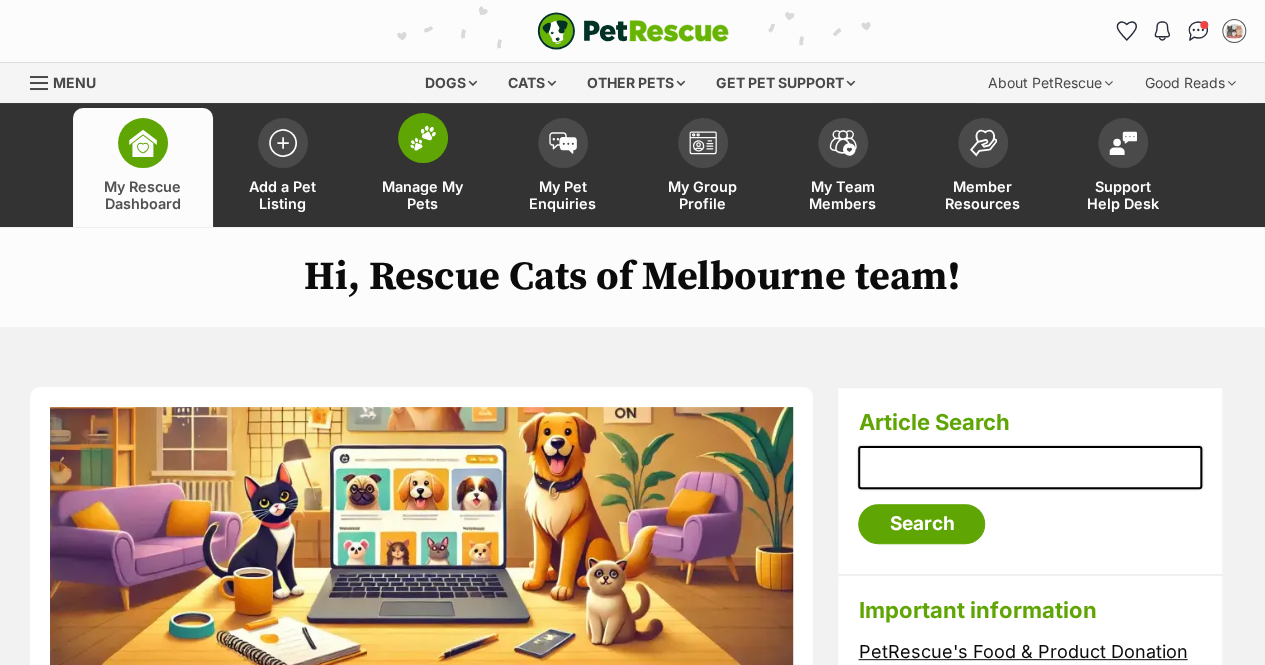 click at bounding box center (423, 138) 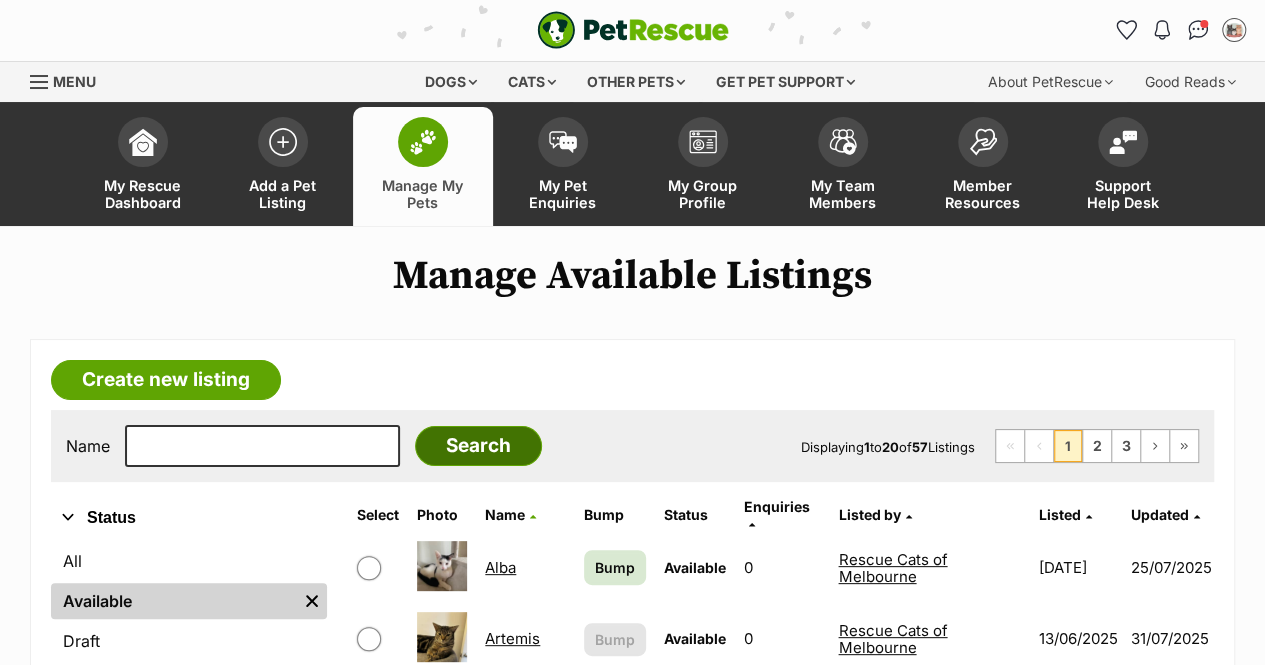 scroll, scrollTop: 100, scrollLeft: 0, axis: vertical 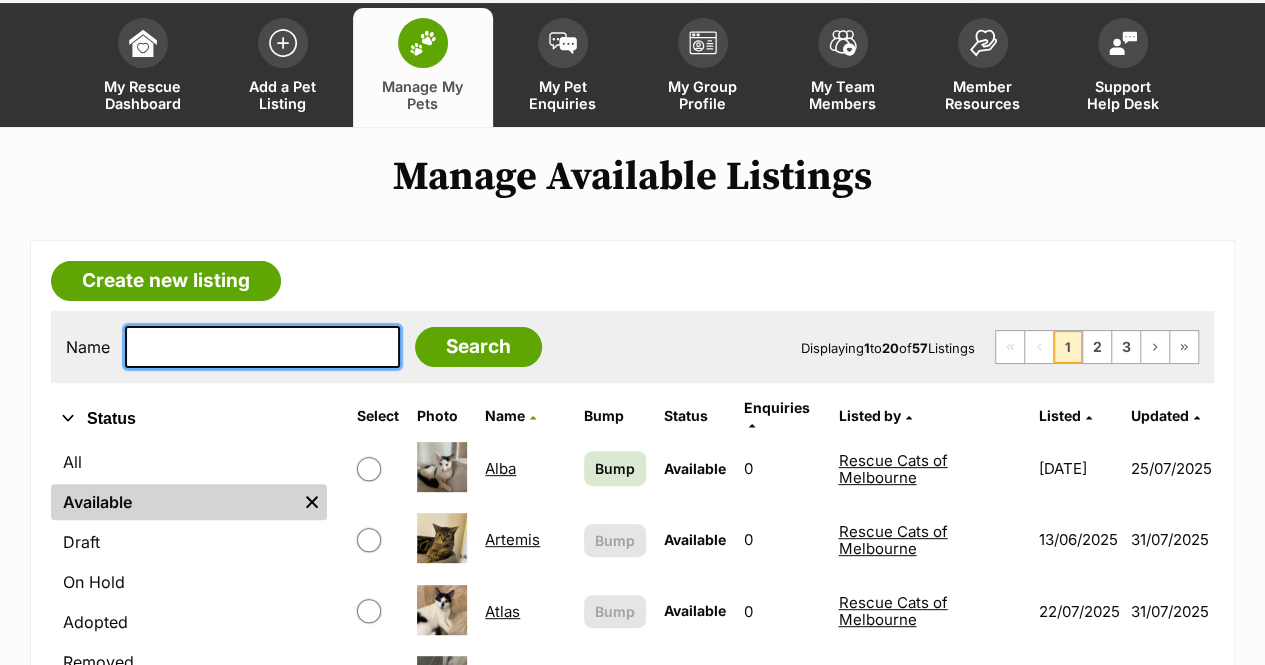 click at bounding box center (262, 347) 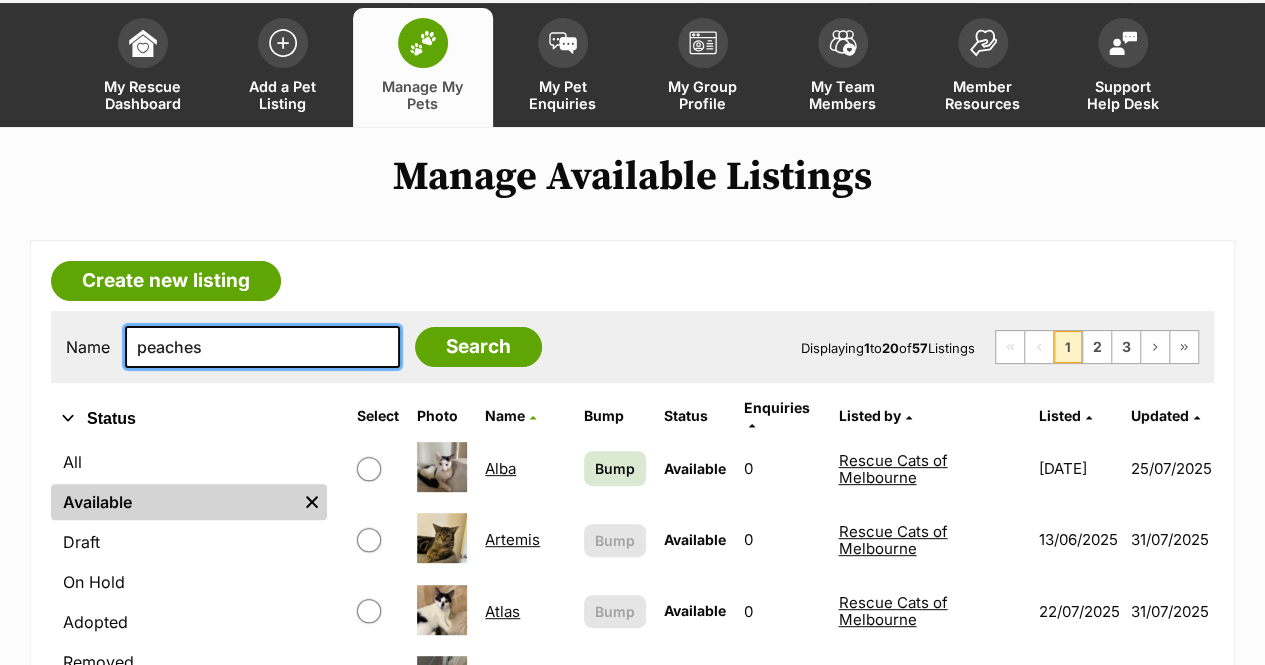 type on "peaches" 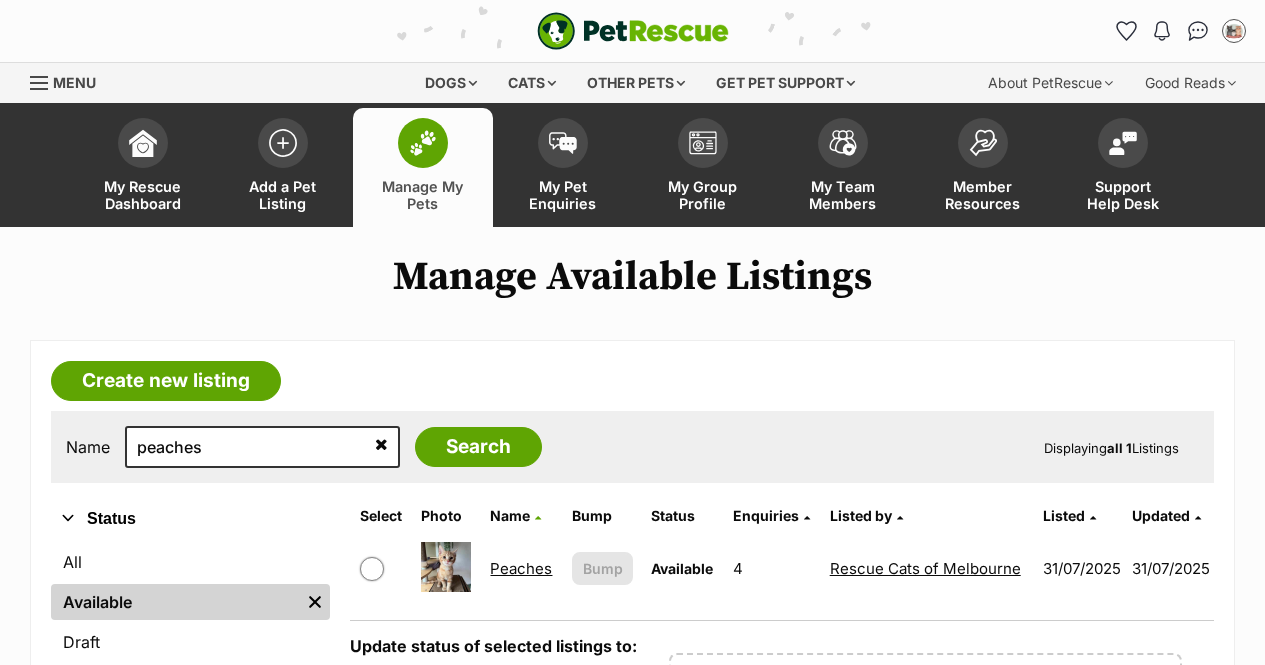 scroll, scrollTop: 0, scrollLeft: 0, axis: both 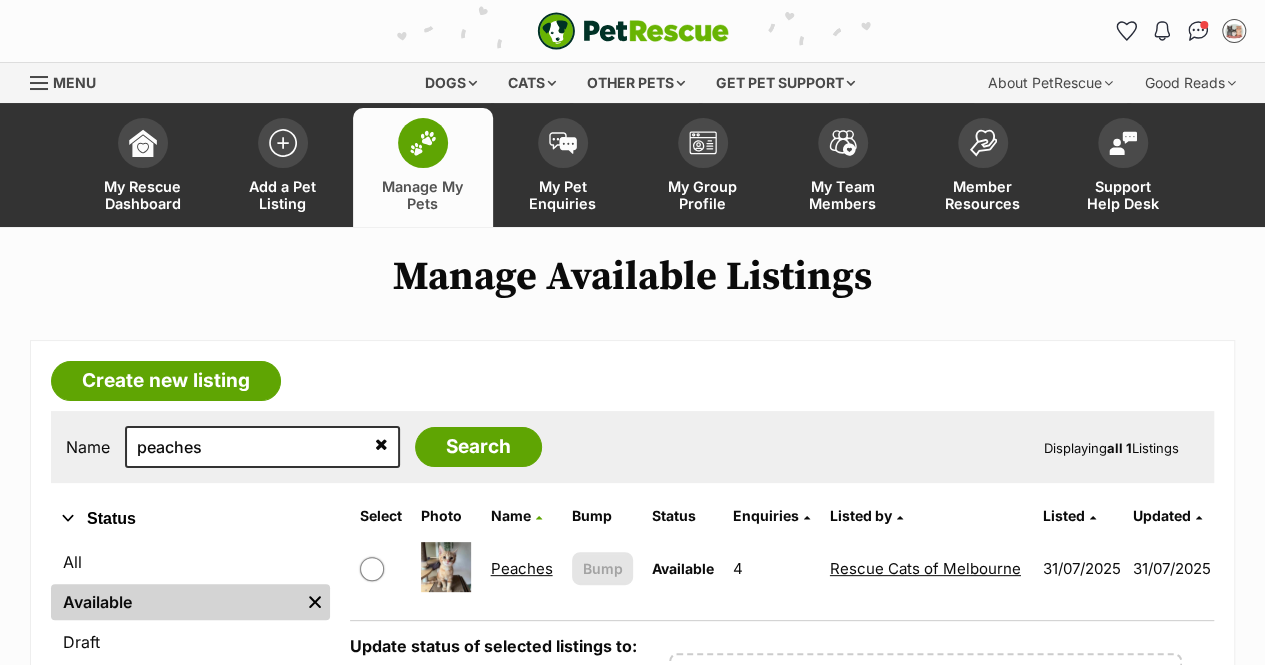 click on "Peaches" at bounding box center [521, 568] 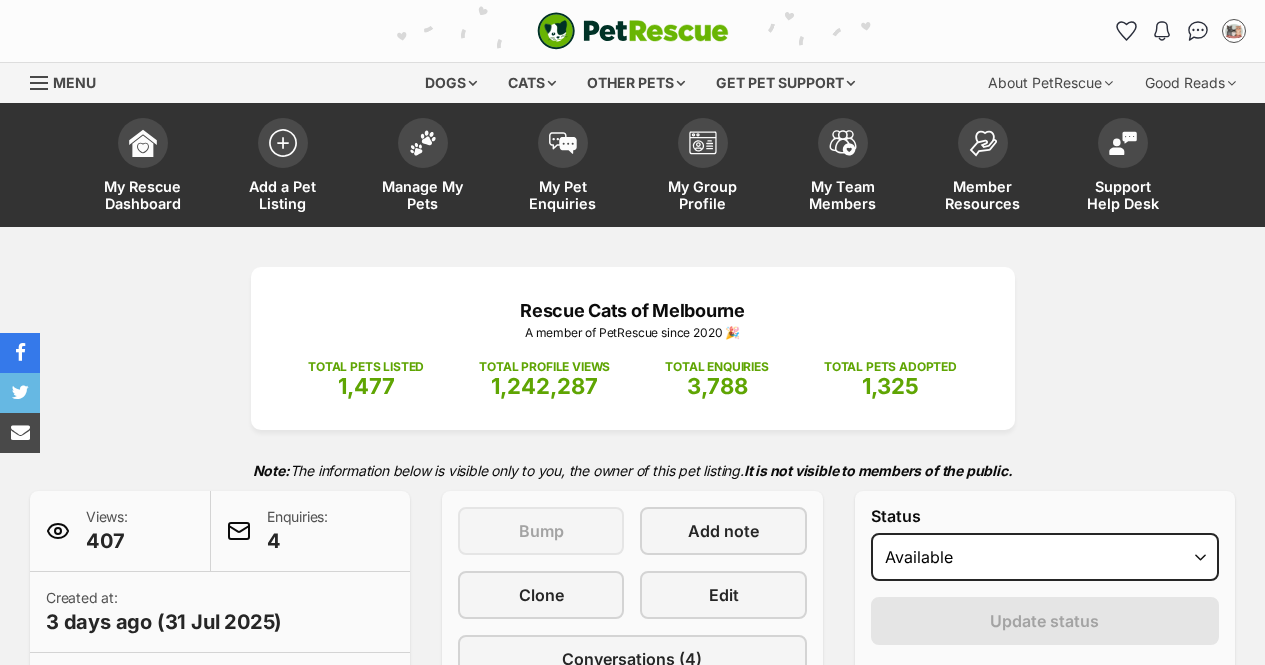 scroll, scrollTop: 0, scrollLeft: 0, axis: both 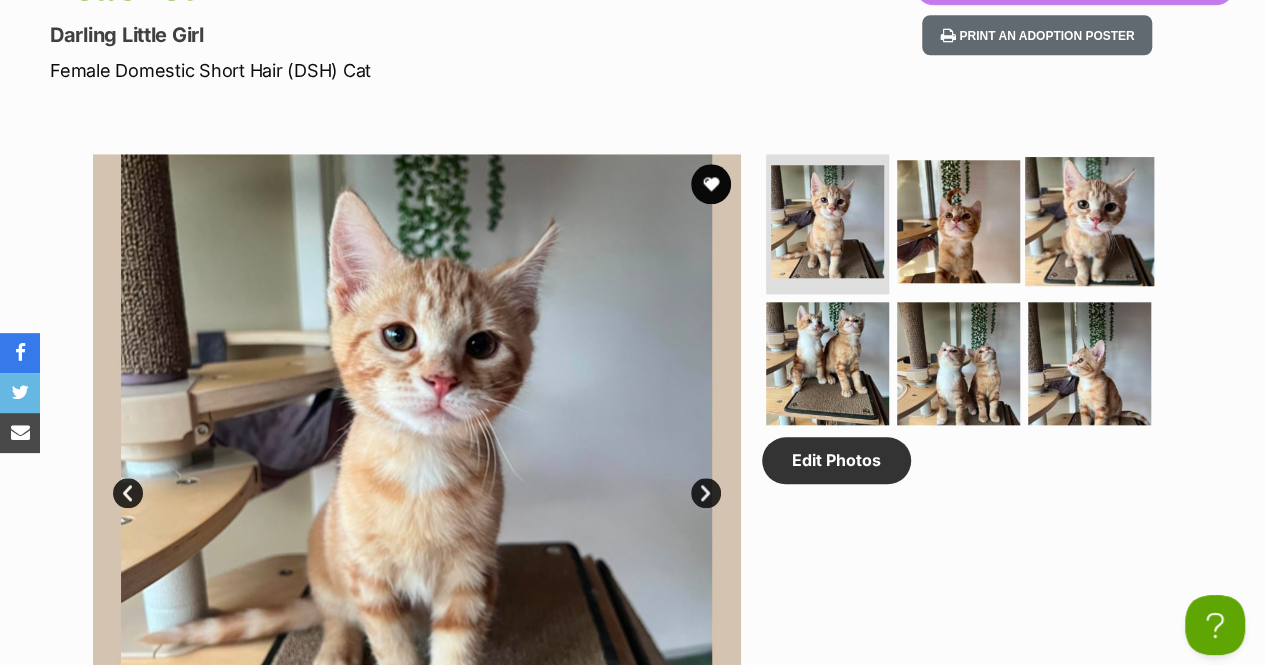 click at bounding box center [1089, 221] 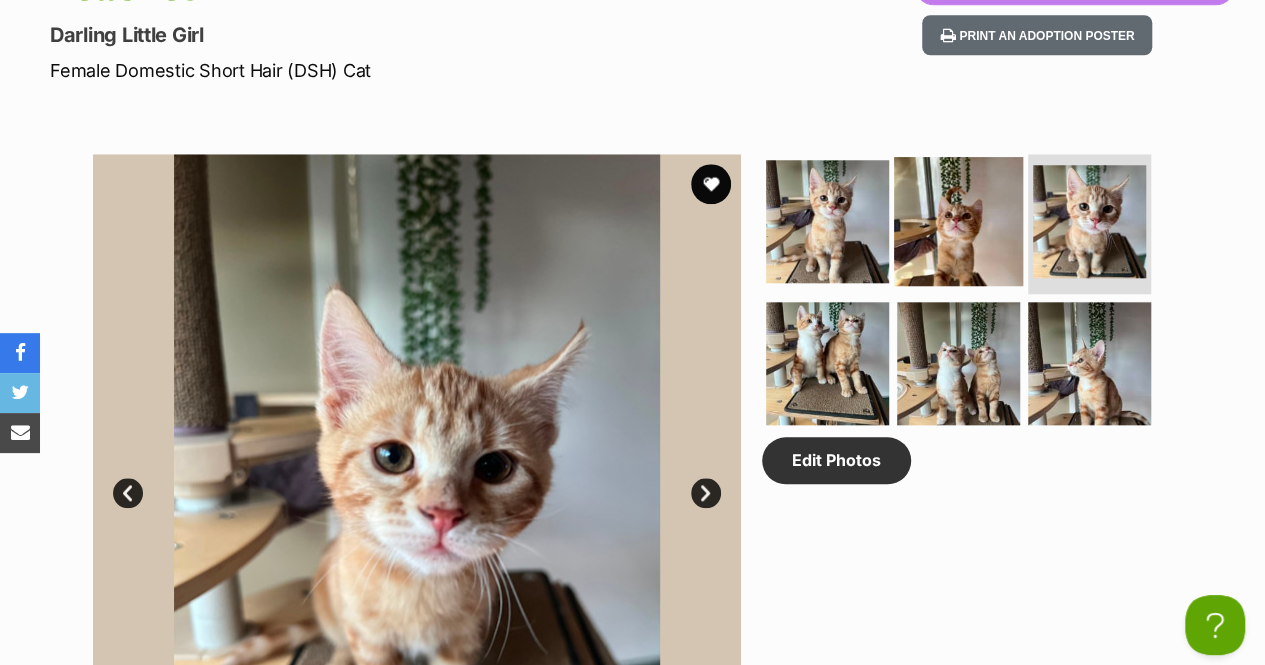 click at bounding box center (958, 221) 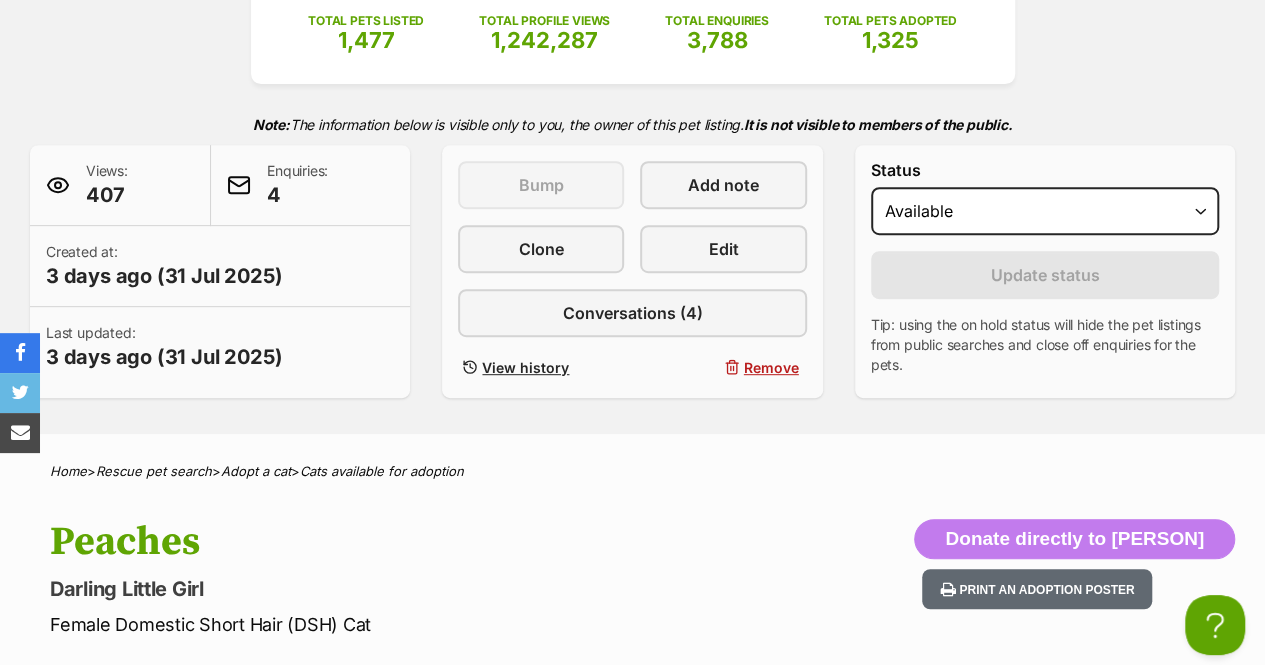 scroll, scrollTop: 300, scrollLeft: 0, axis: vertical 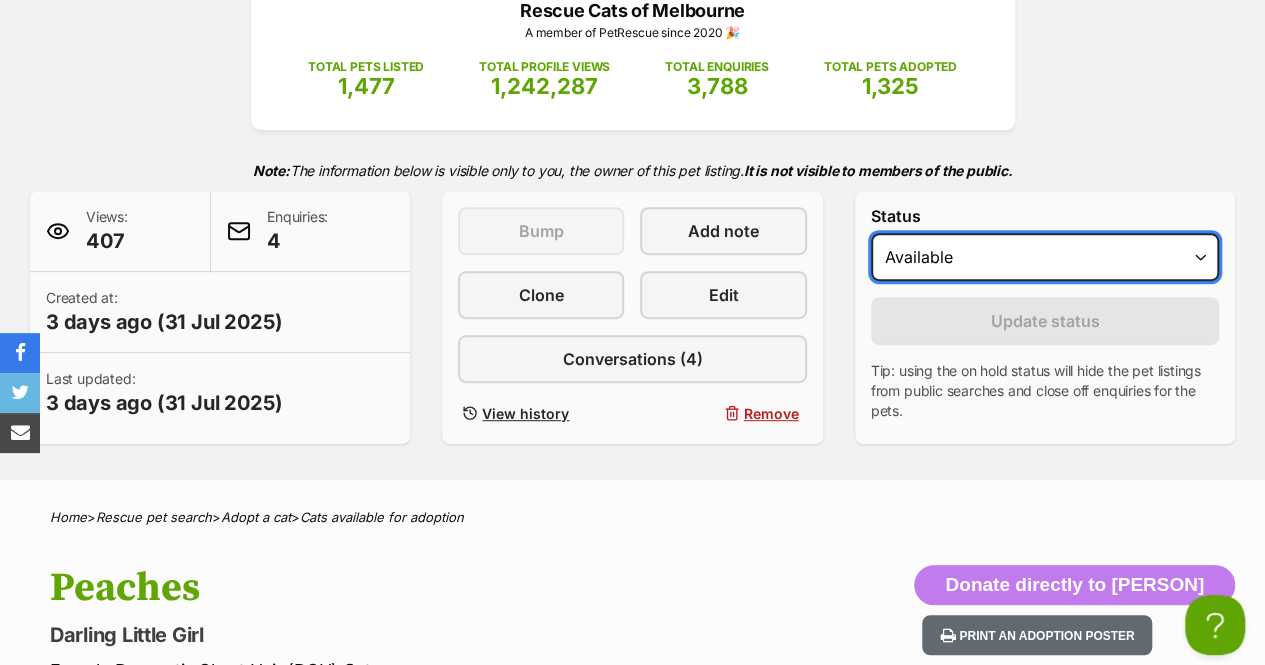 click on "Draft - not available as listing has enquires
Available
On hold
Adopted" at bounding box center (1045, 257) 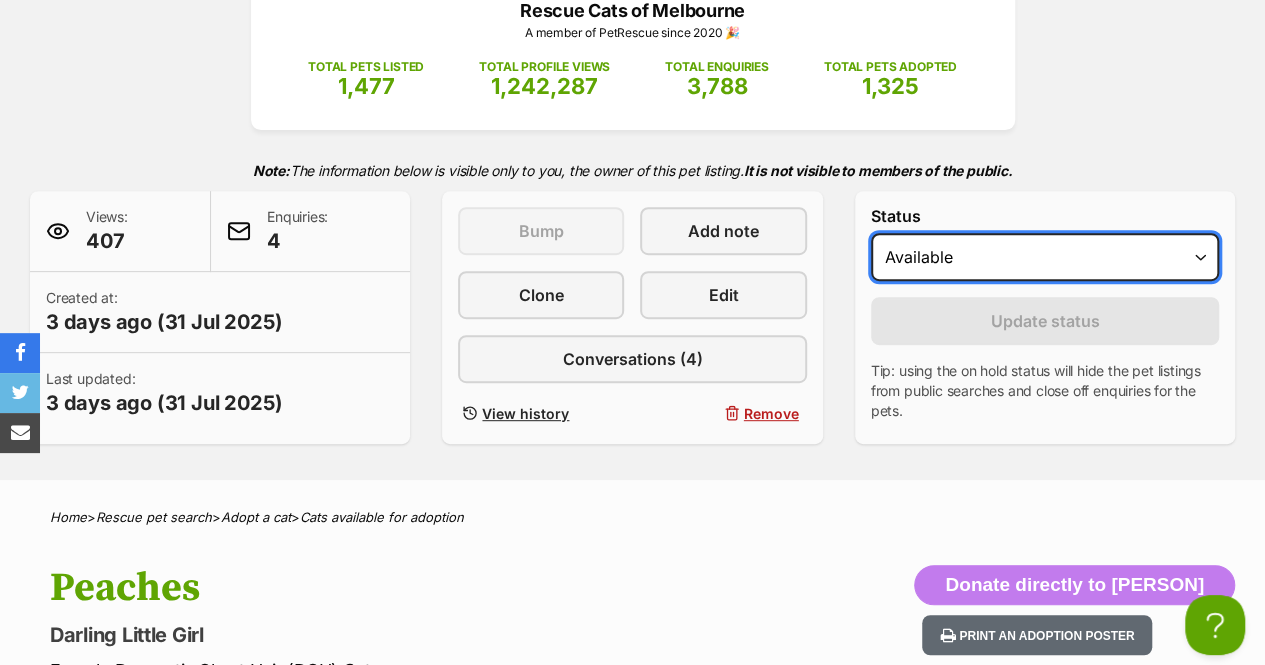 select on "on_hold" 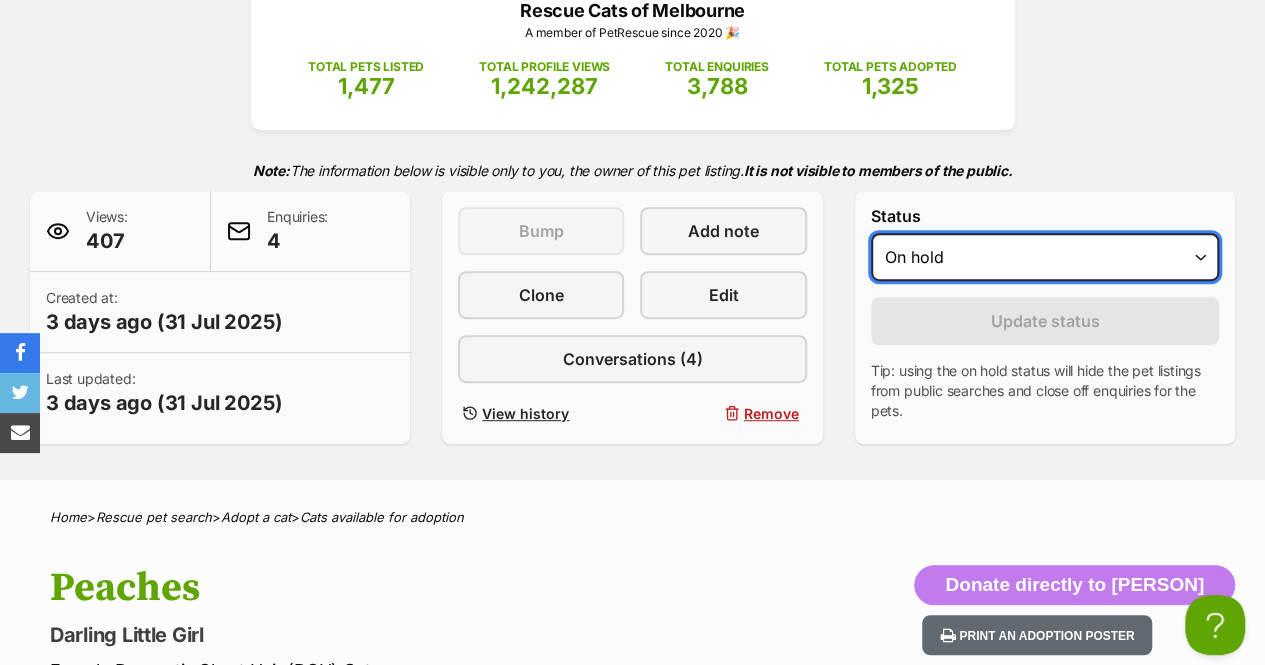 click on "Draft - not available as listing has enquires
Available
On hold
Adopted" at bounding box center (1045, 257) 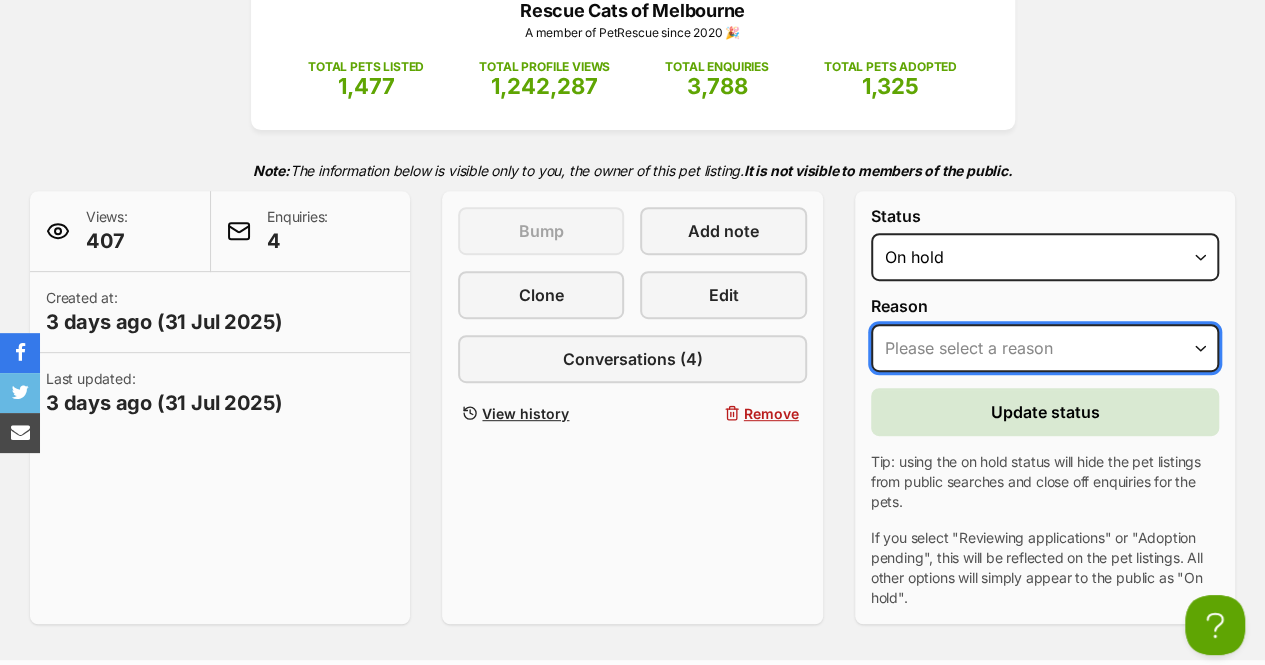click on "Please select a reason
Medical reasons
Reviewing applications
Adoption pending
Other" at bounding box center (1045, 348) 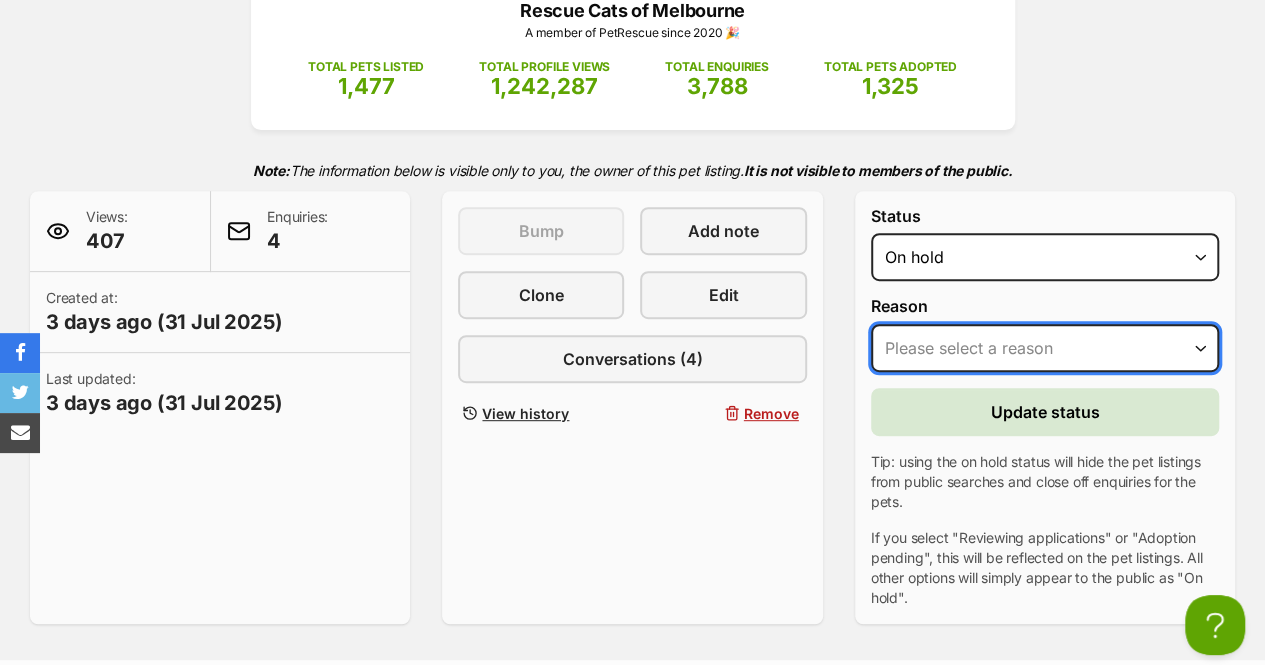 select on "reviewing_applications" 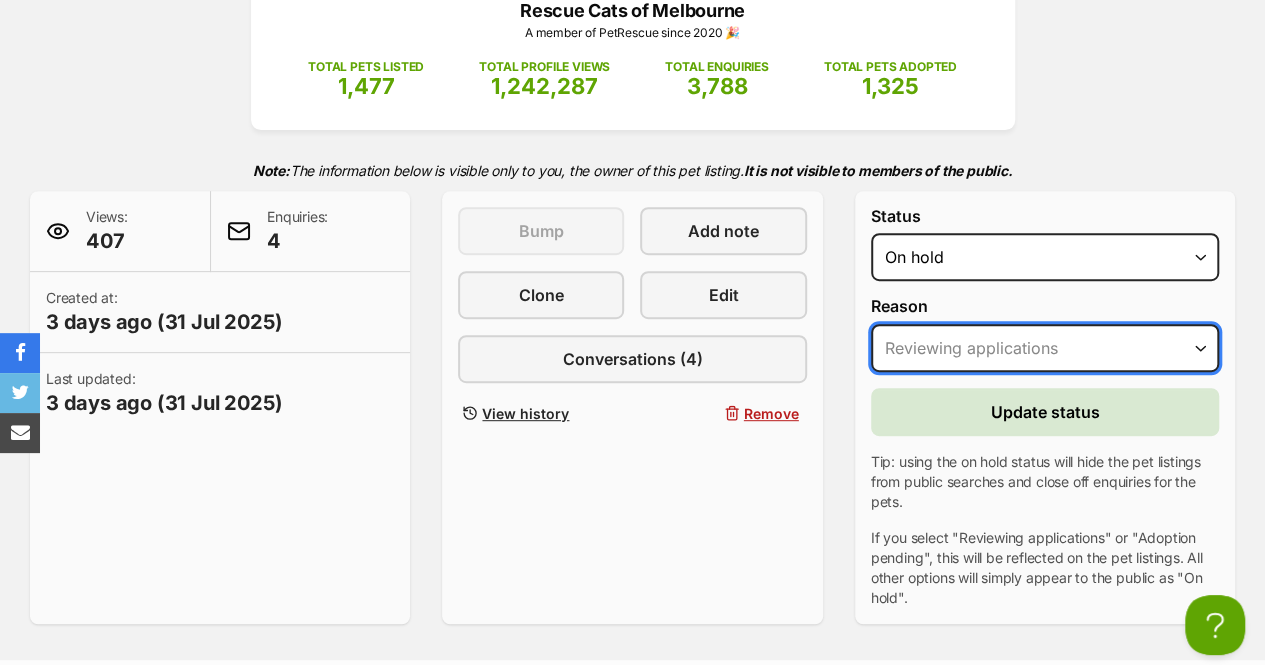 click on "Please select a reason
Medical reasons
Reviewing applications
Adoption pending
Other" at bounding box center [1045, 348] 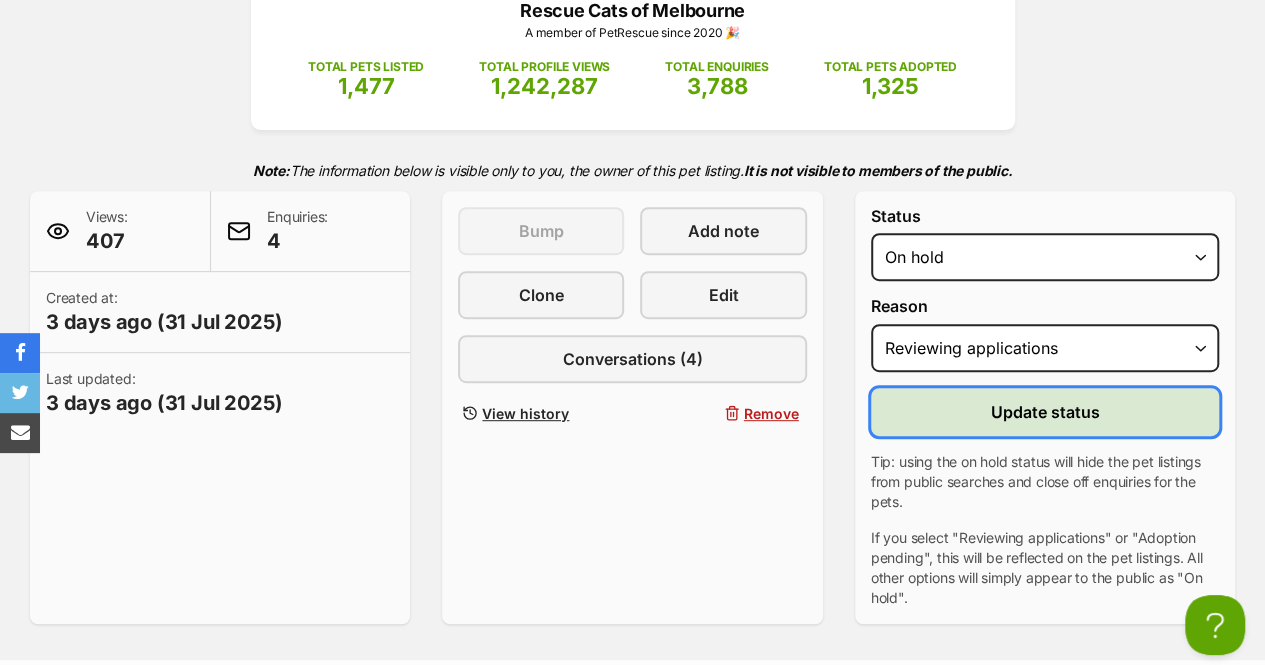click on "Update status" at bounding box center (1044, 412) 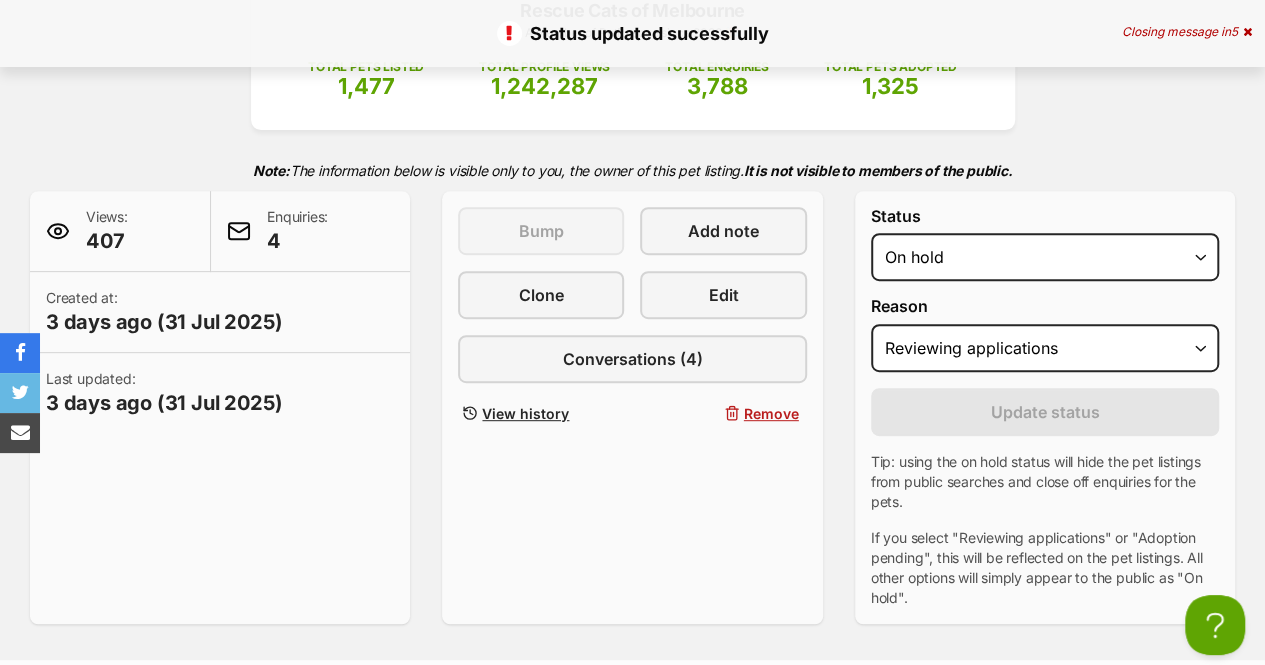 scroll, scrollTop: 0, scrollLeft: 0, axis: both 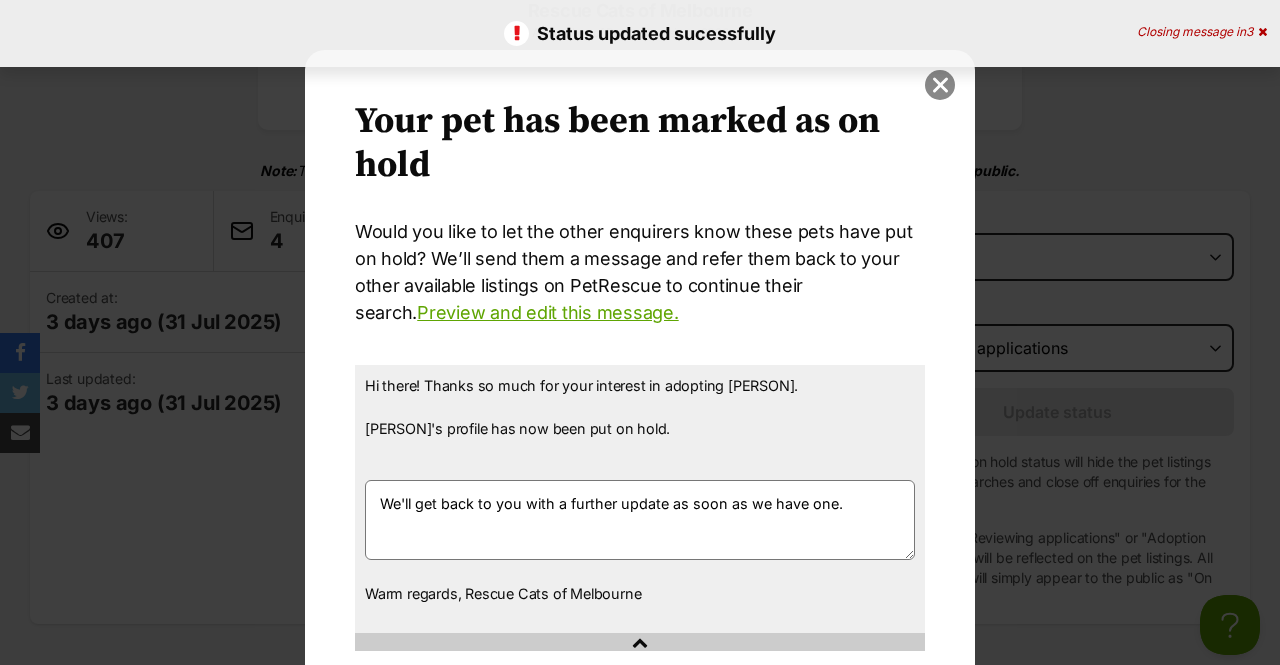 click at bounding box center (940, 85) 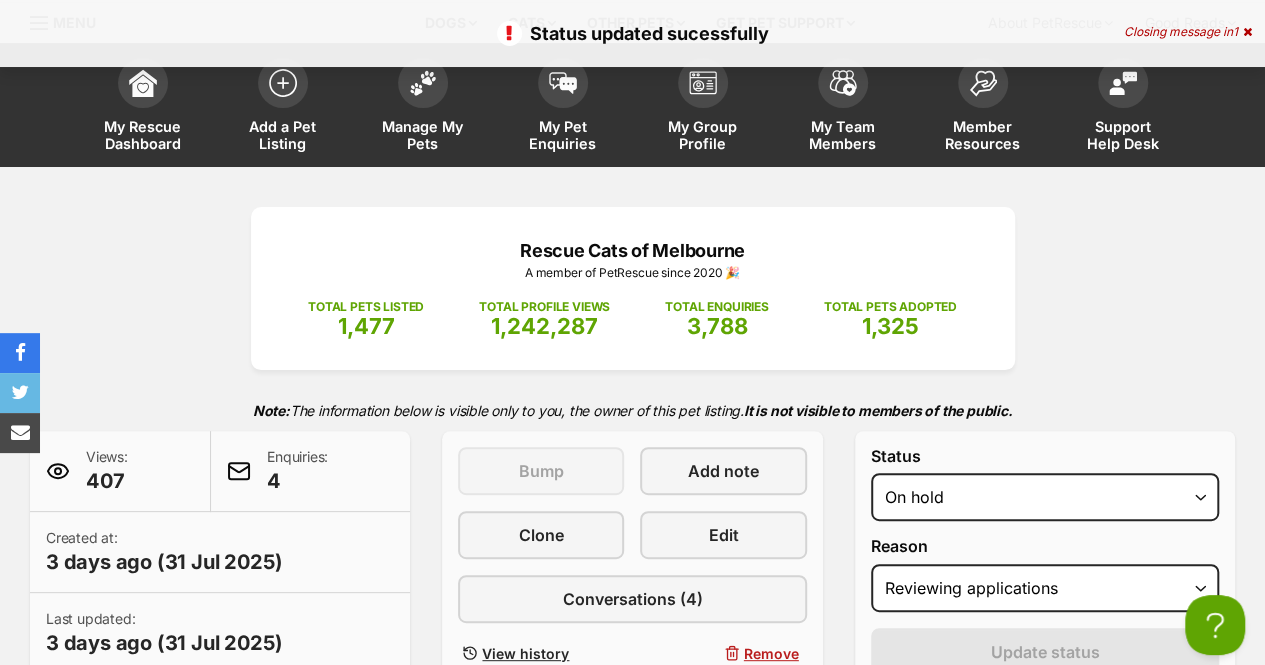 scroll, scrollTop: 0, scrollLeft: 0, axis: both 